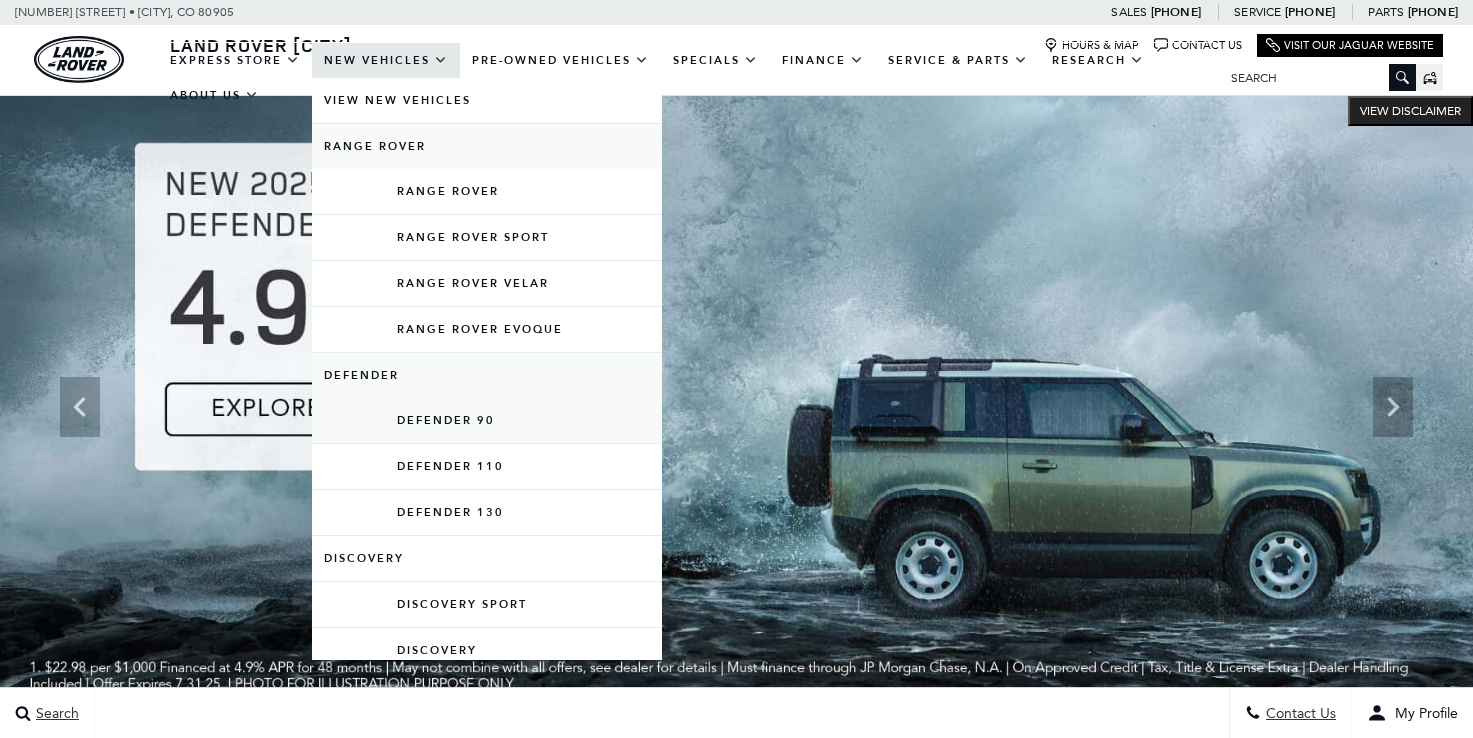 scroll, scrollTop: 0, scrollLeft: 0, axis: both 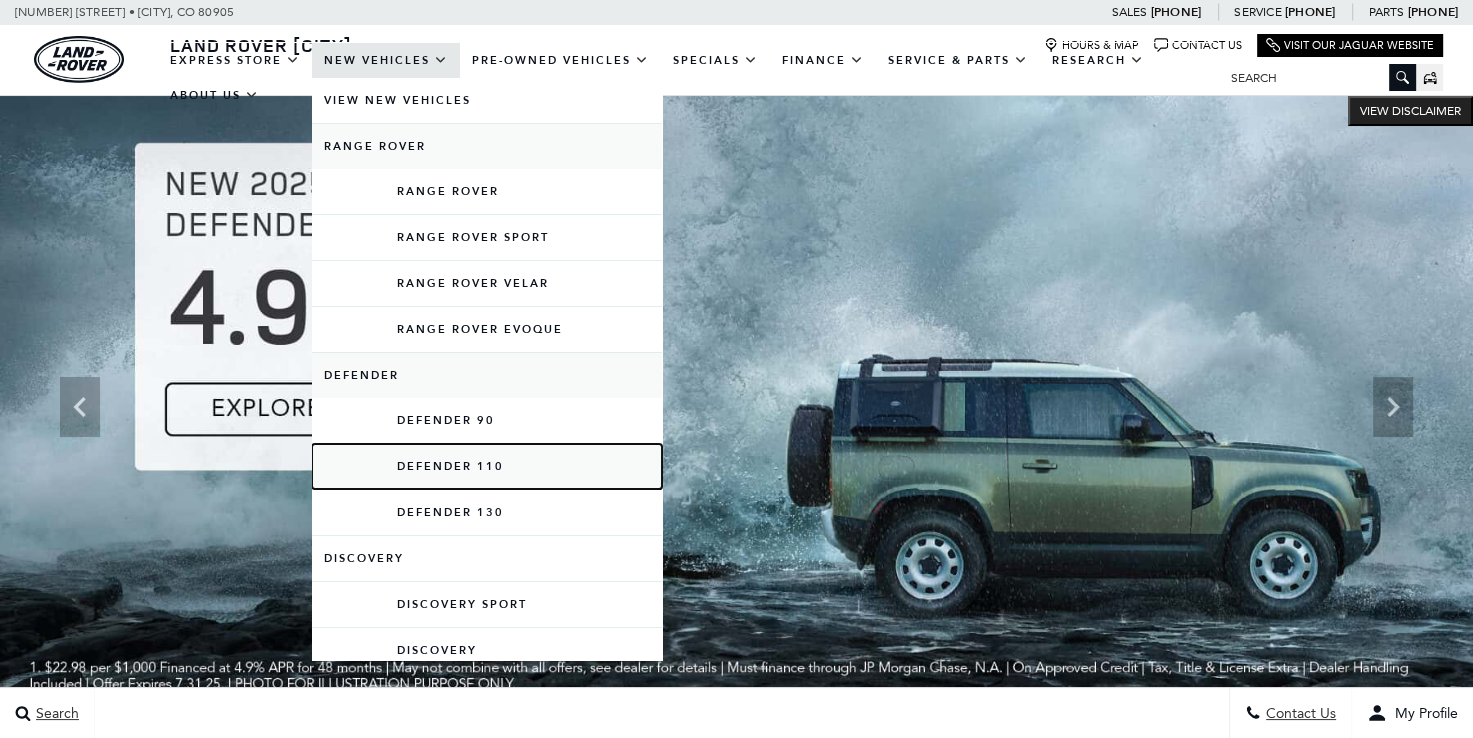 click on "Defender 110" at bounding box center [487, 466] 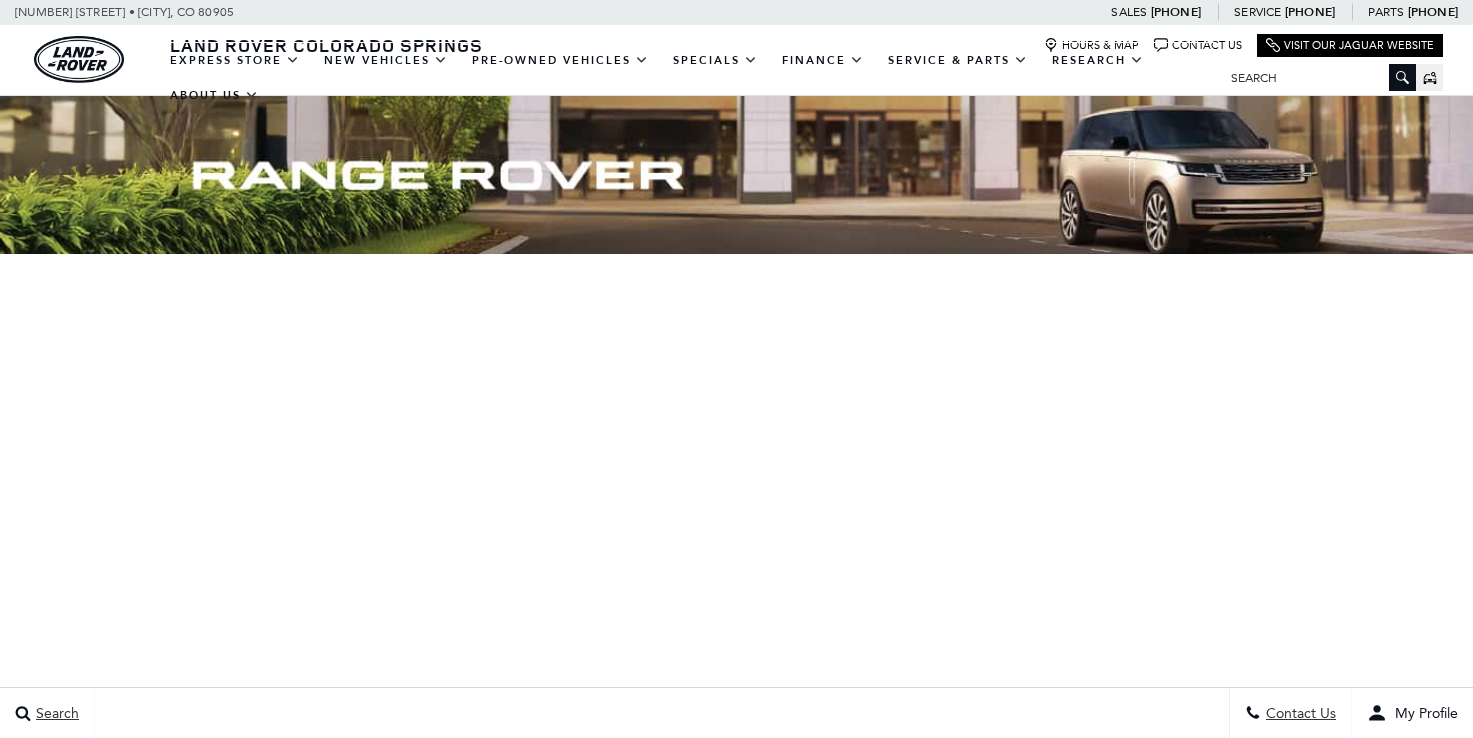 scroll, scrollTop: 0, scrollLeft: 0, axis: both 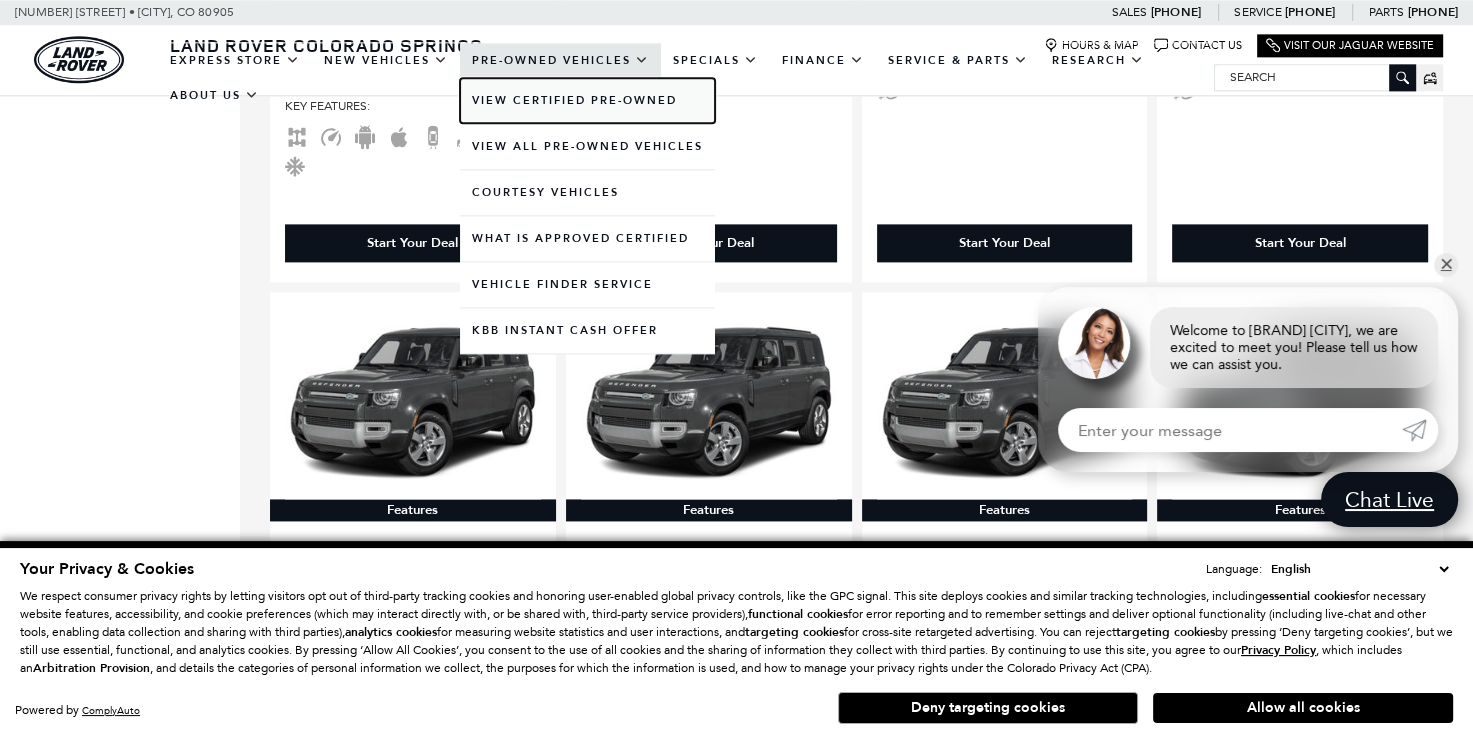 click on "View Certified Pre-Owned" at bounding box center (587, 100) 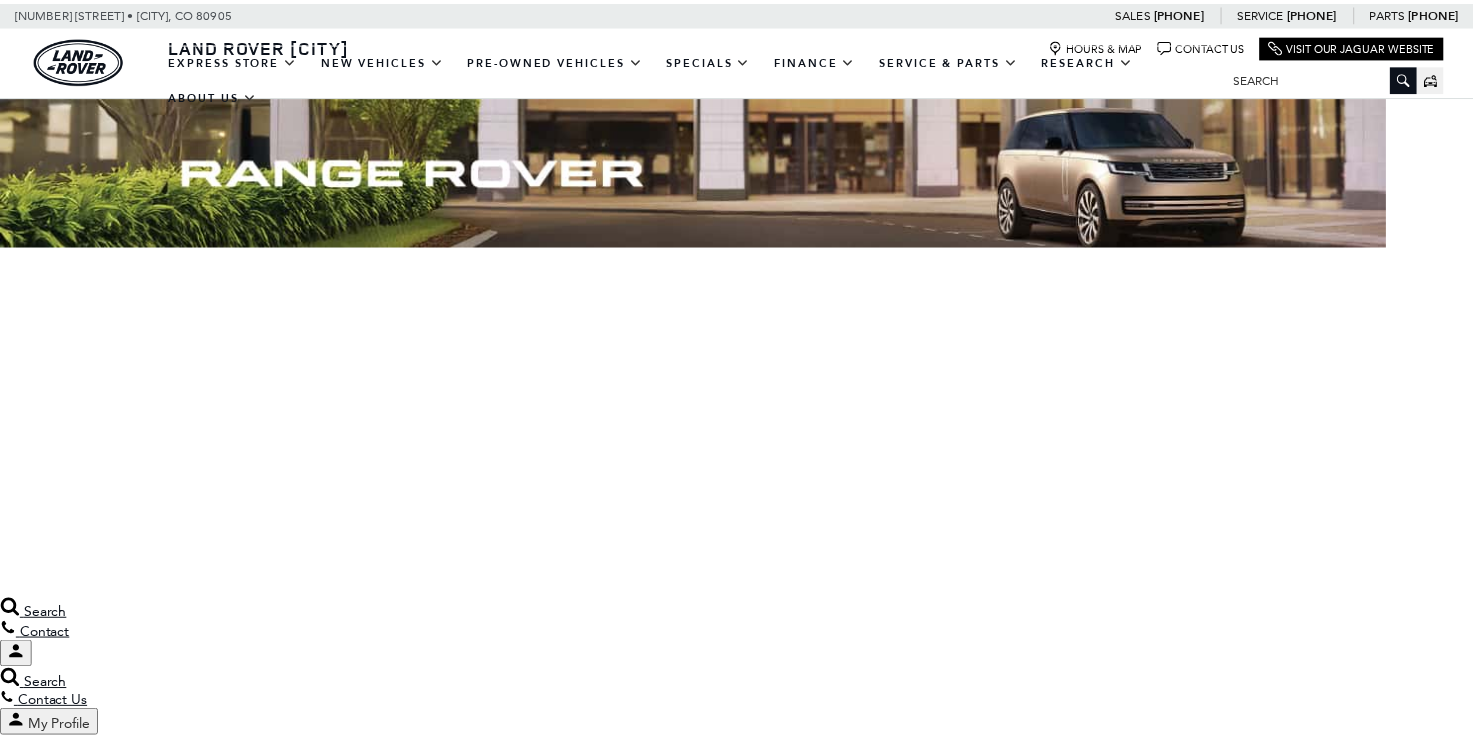 scroll, scrollTop: 0, scrollLeft: 0, axis: both 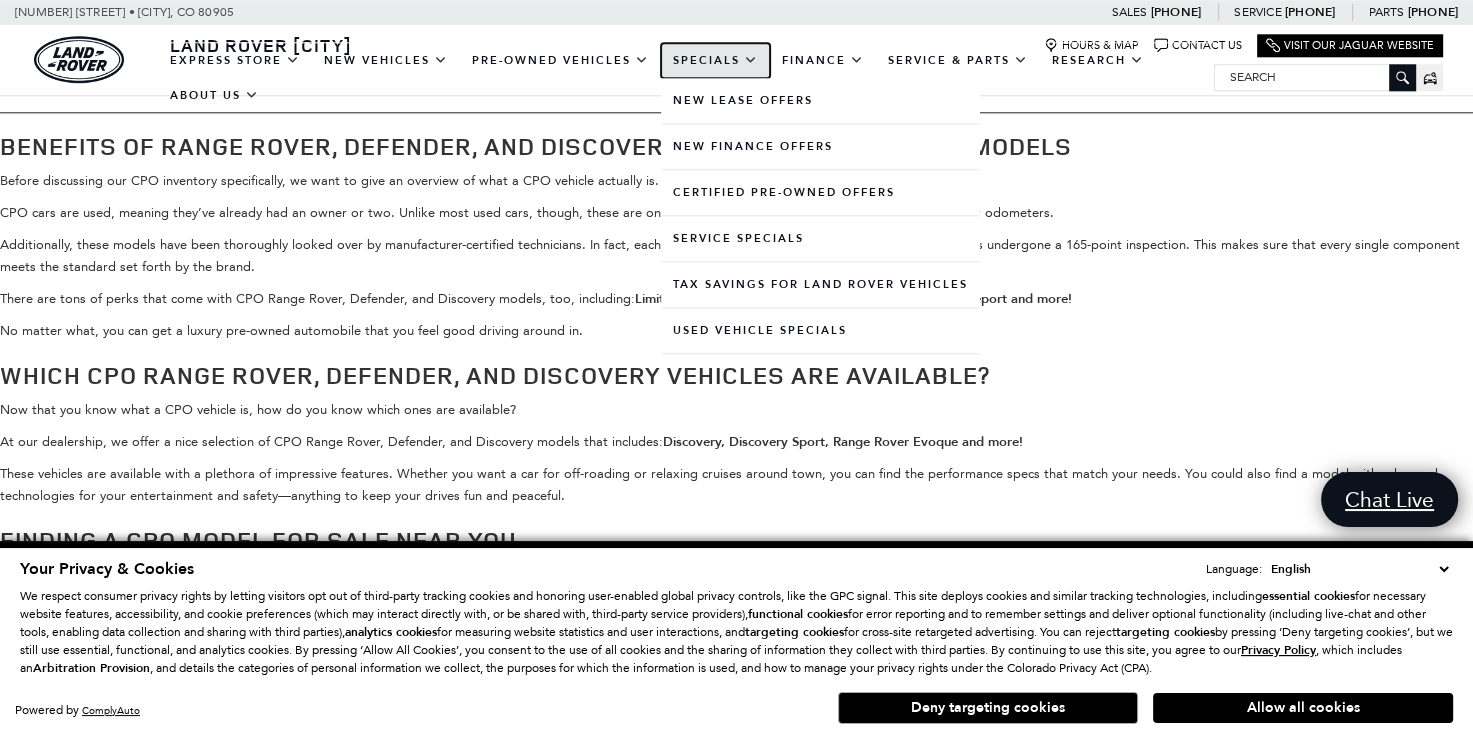 click on "Specials" at bounding box center [715, 60] 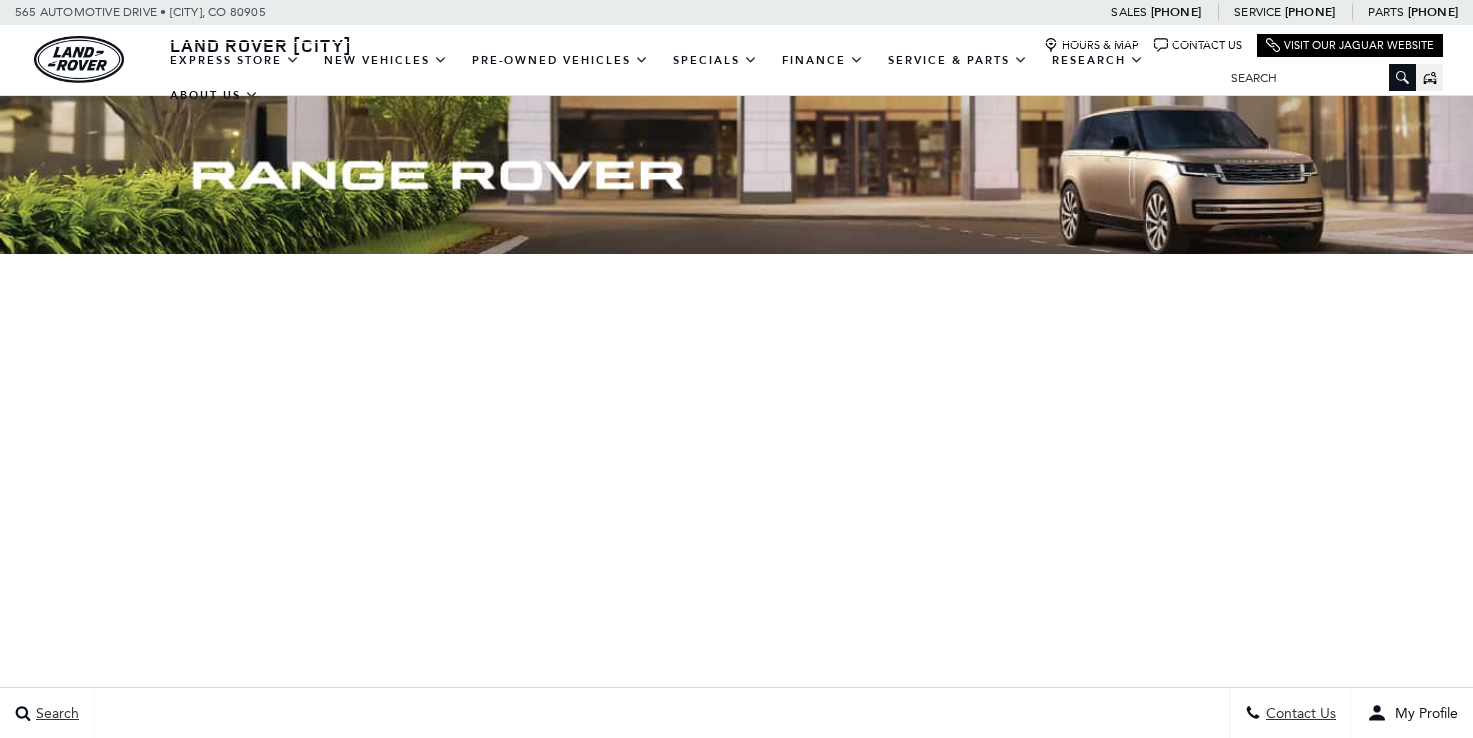 scroll, scrollTop: 0, scrollLeft: 0, axis: both 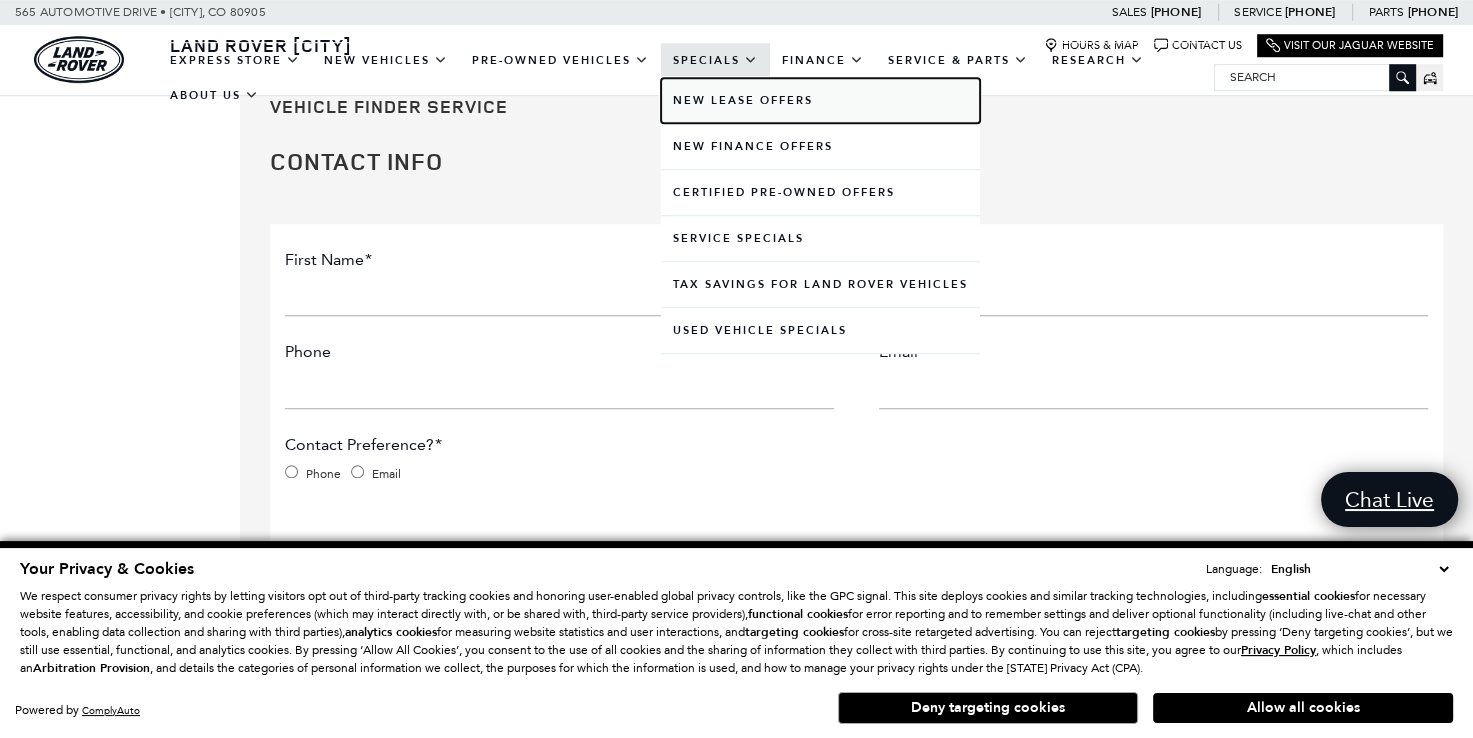 click on "New Lease Offers" at bounding box center (820, 100) 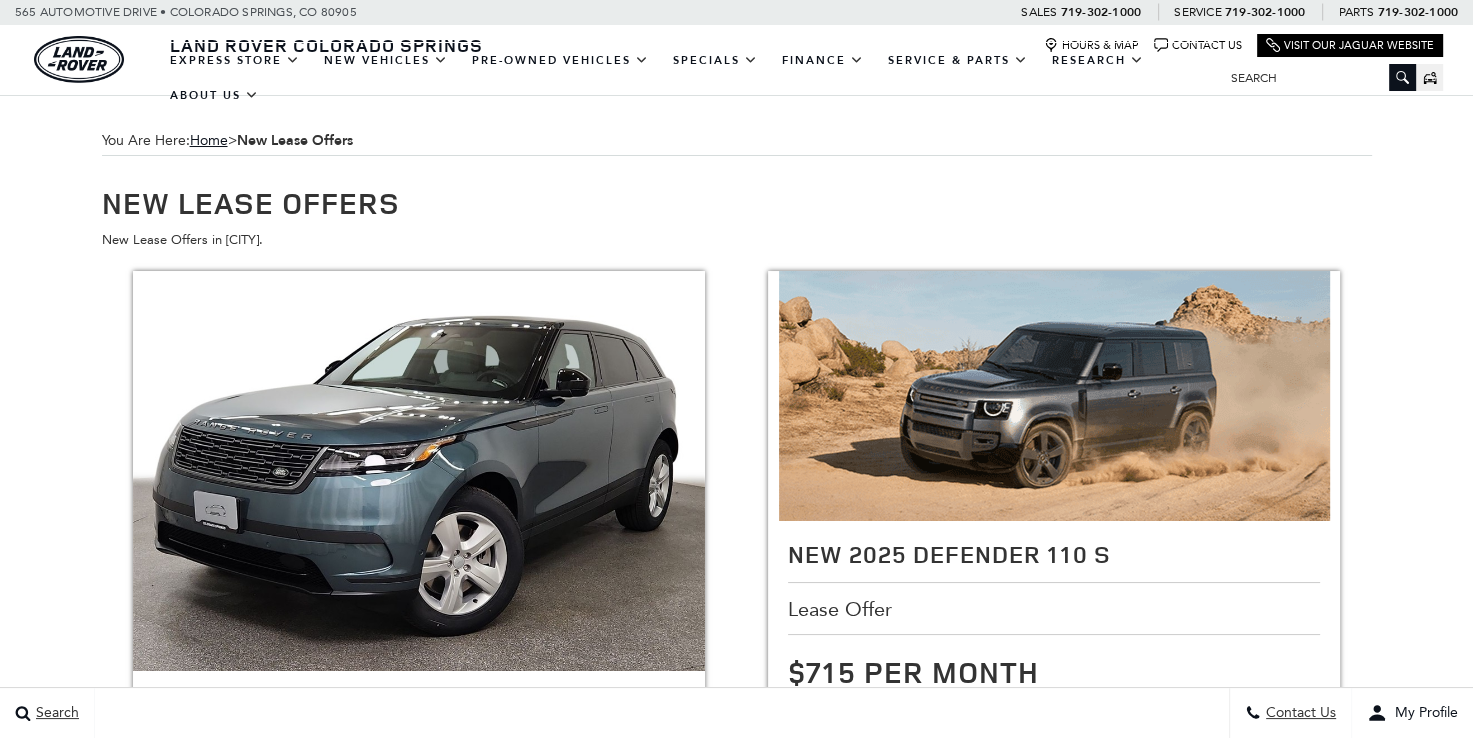 scroll, scrollTop: 128, scrollLeft: 0, axis: vertical 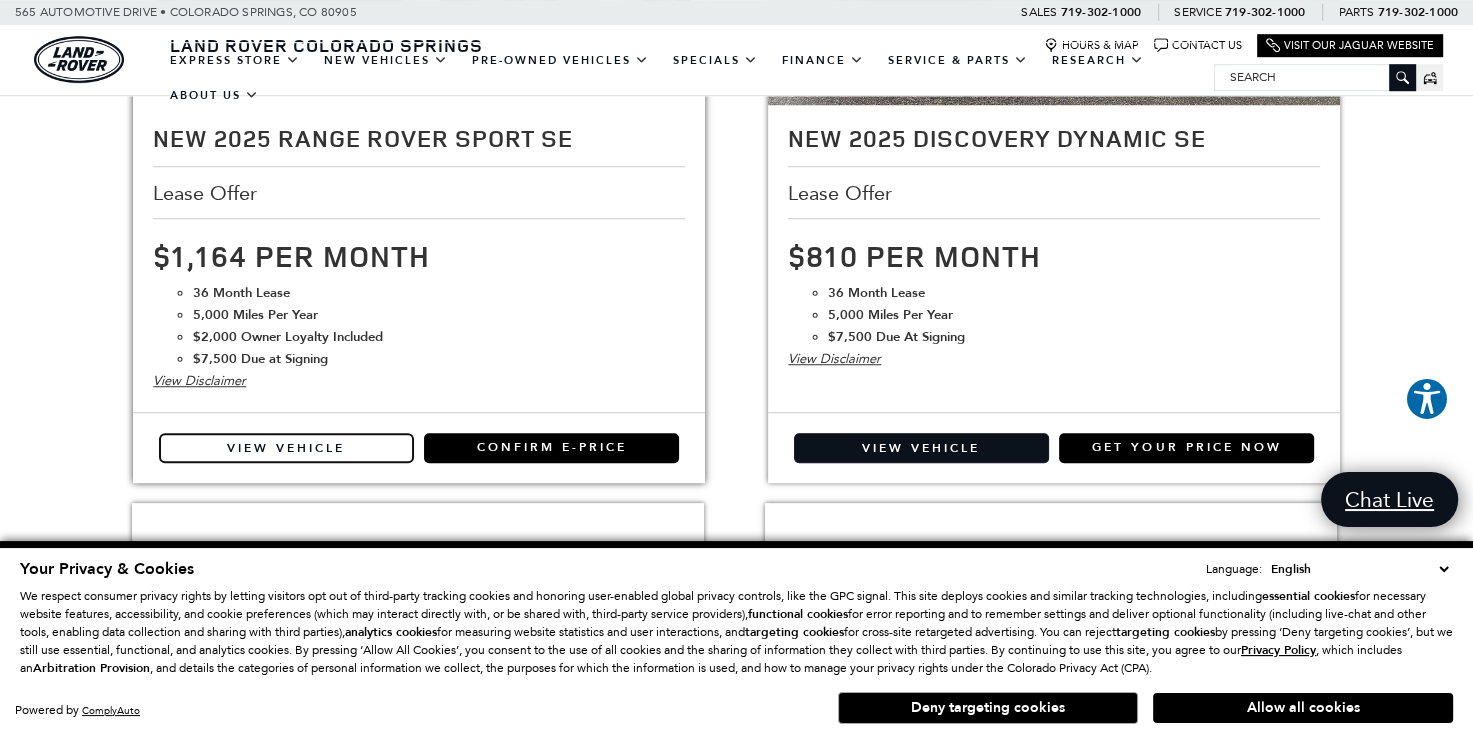 click on "View Vehicle" at bounding box center (286, 448) 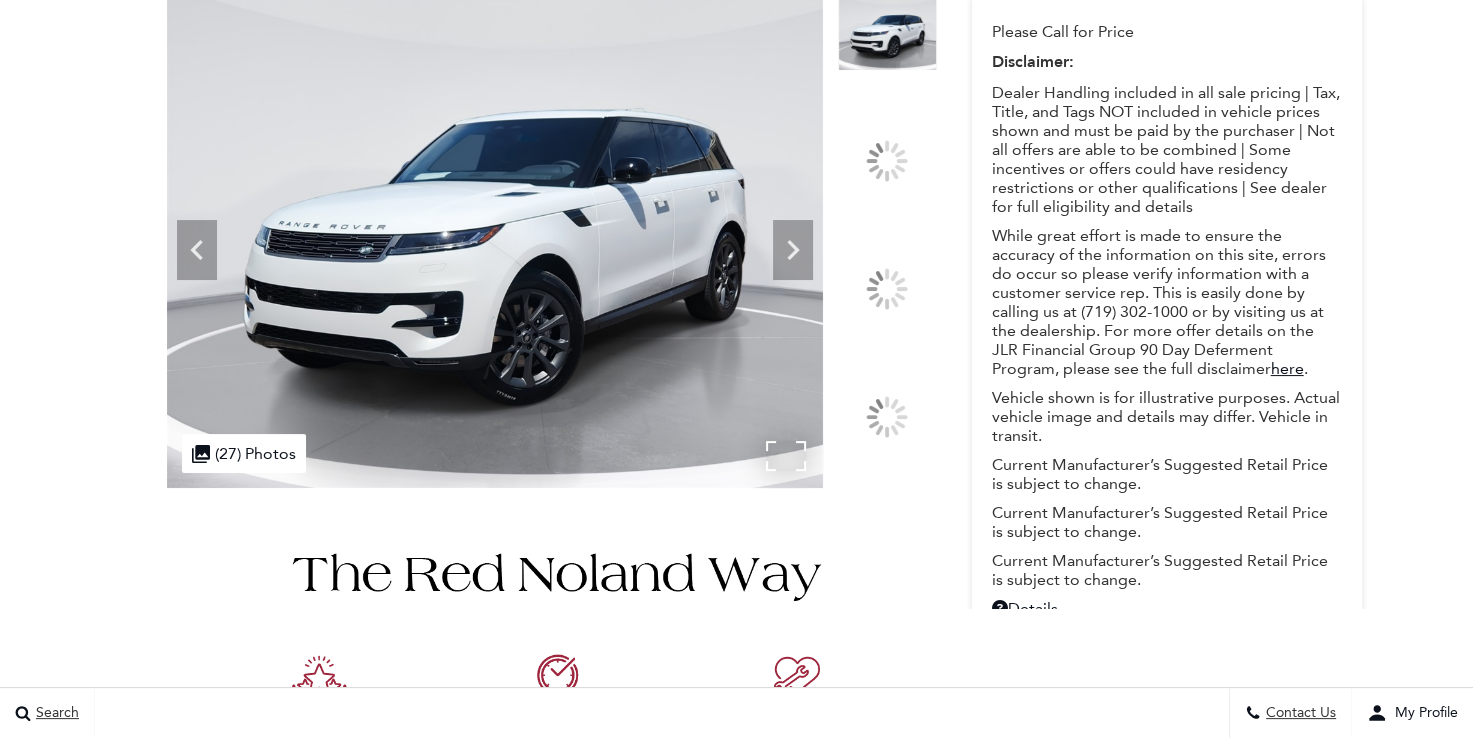 scroll, scrollTop: 200, scrollLeft: 0, axis: vertical 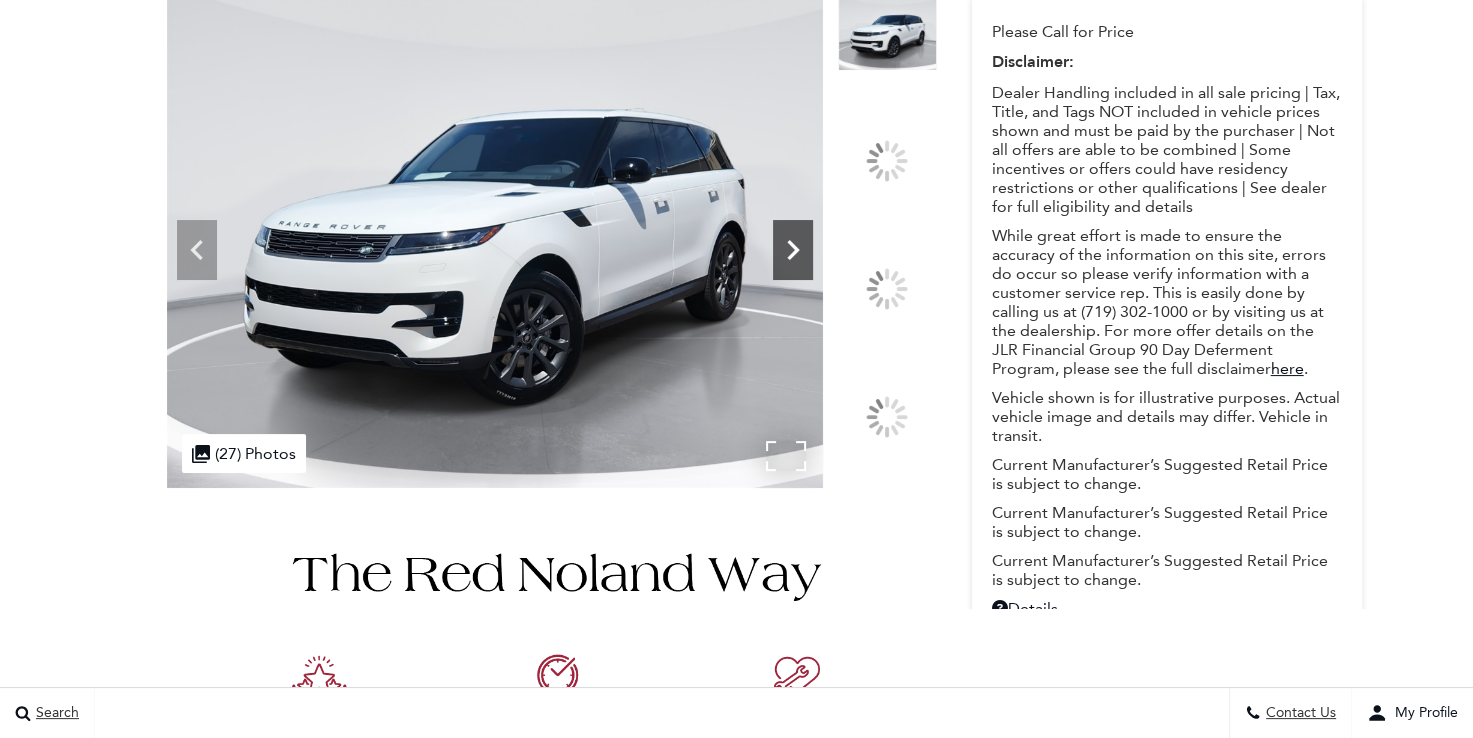 click 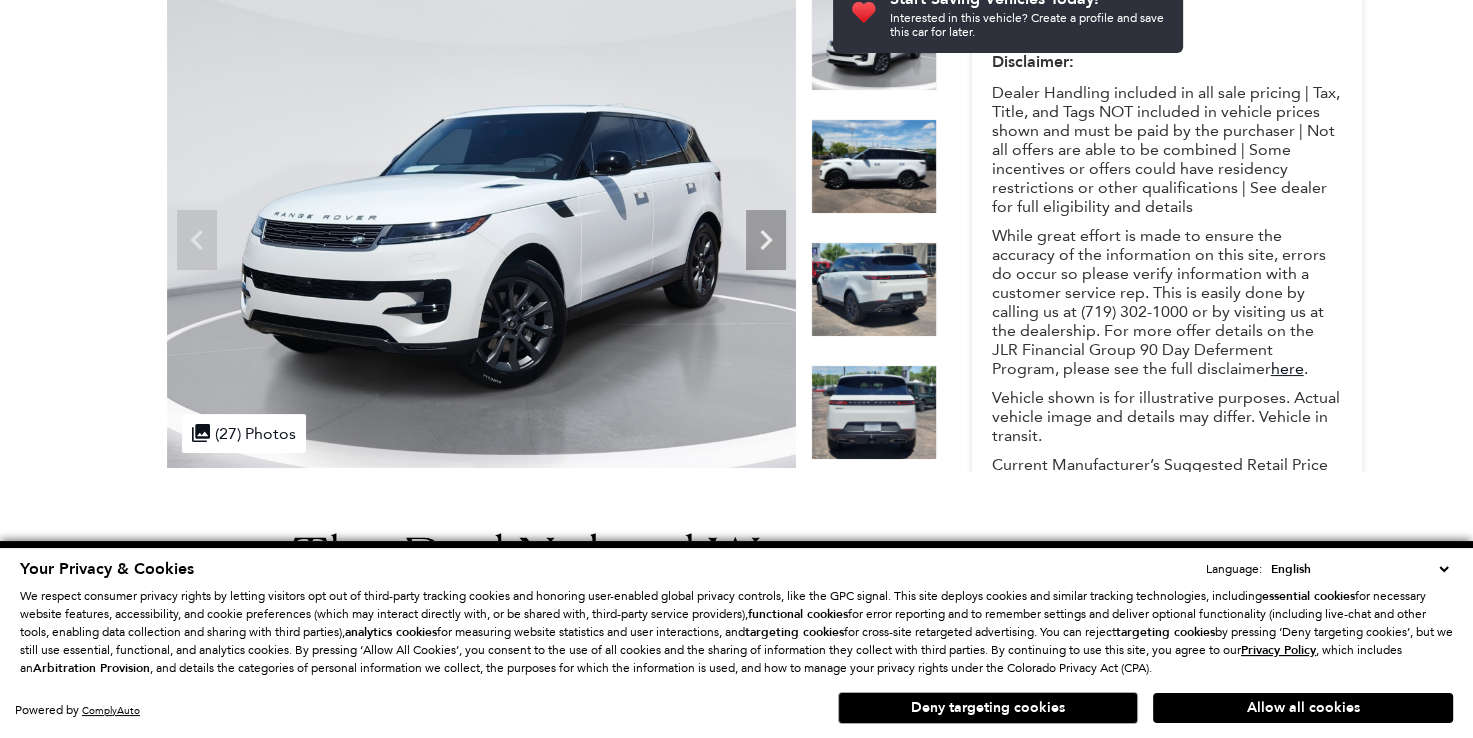 click at bounding box center (874, 166) 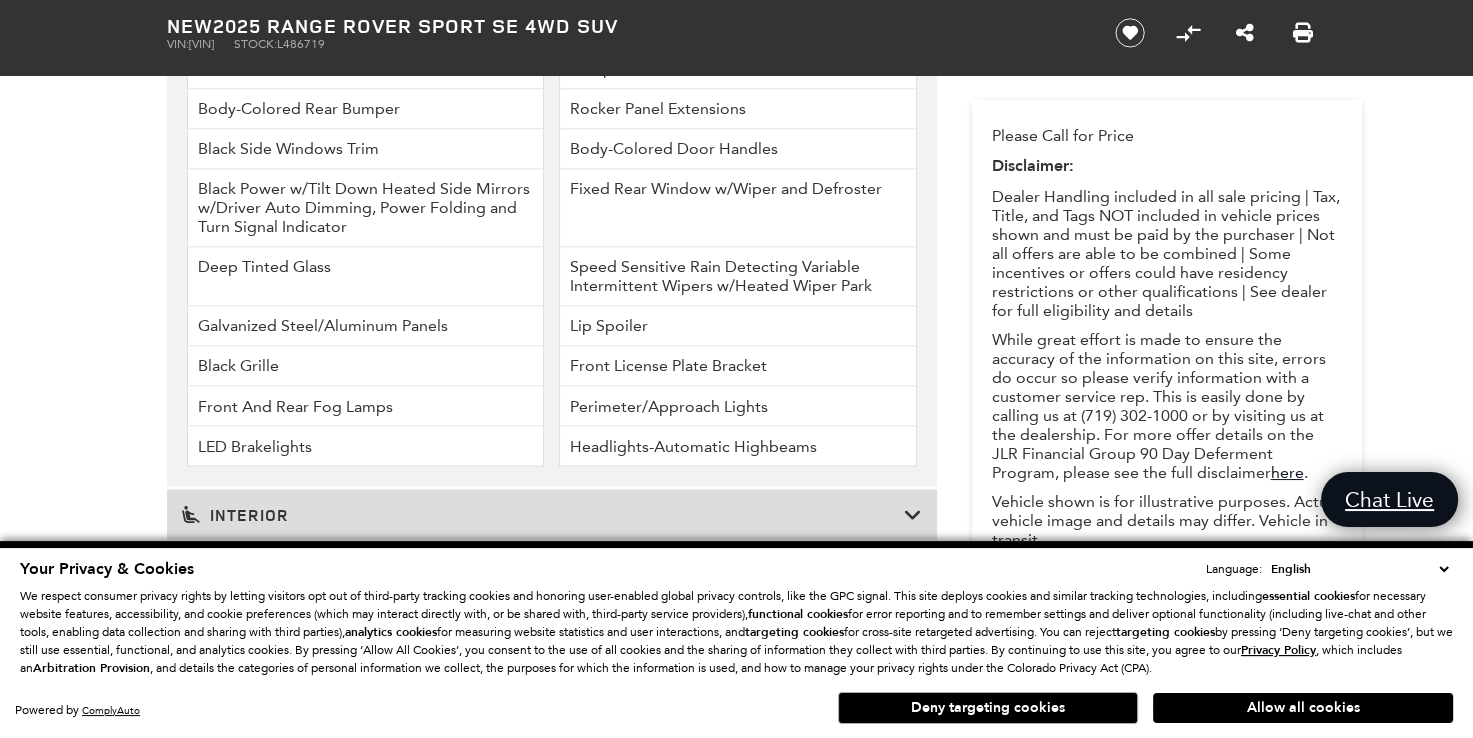 scroll, scrollTop: 3286, scrollLeft: 0, axis: vertical 